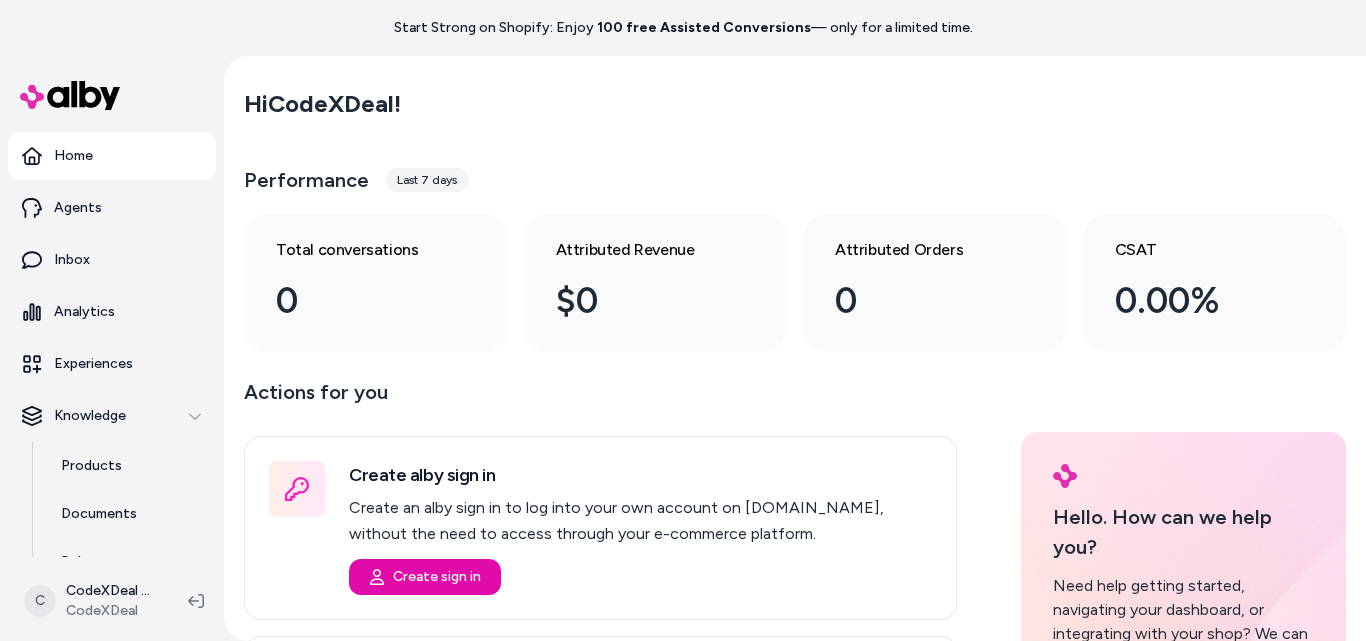 scroll, scrollTop: 0, scrollLeft: 0, axis: both 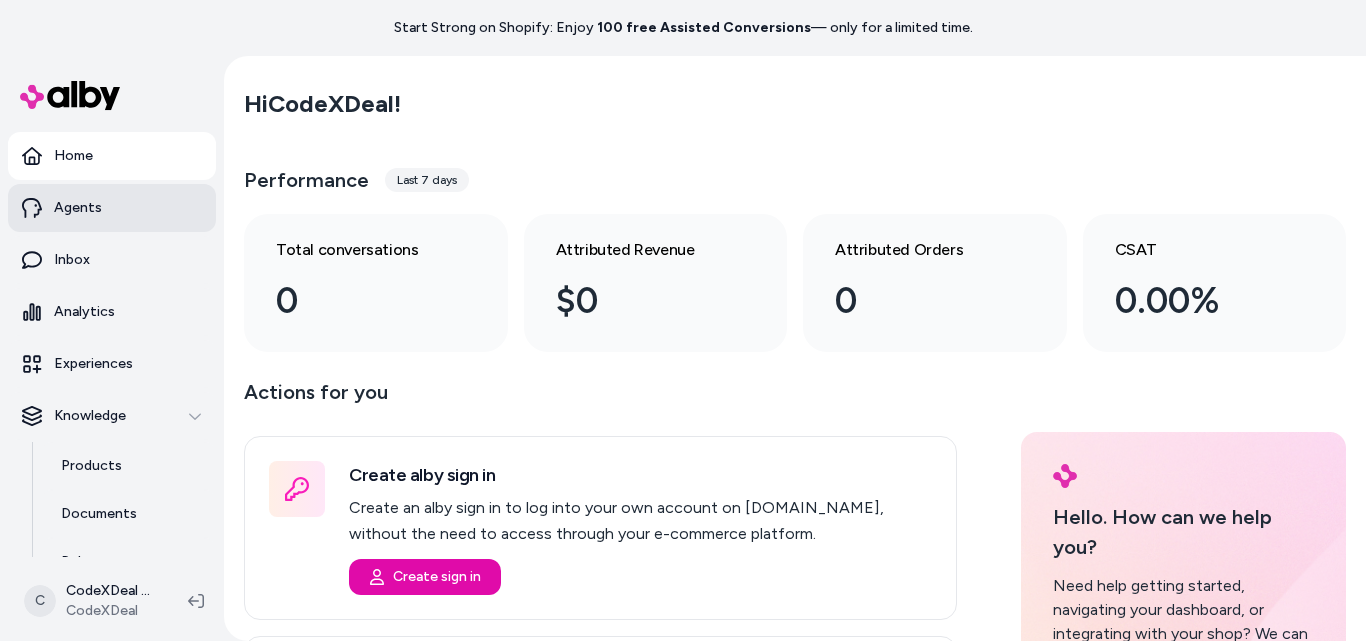 click on "Agents" at bounding box center (112, 208) 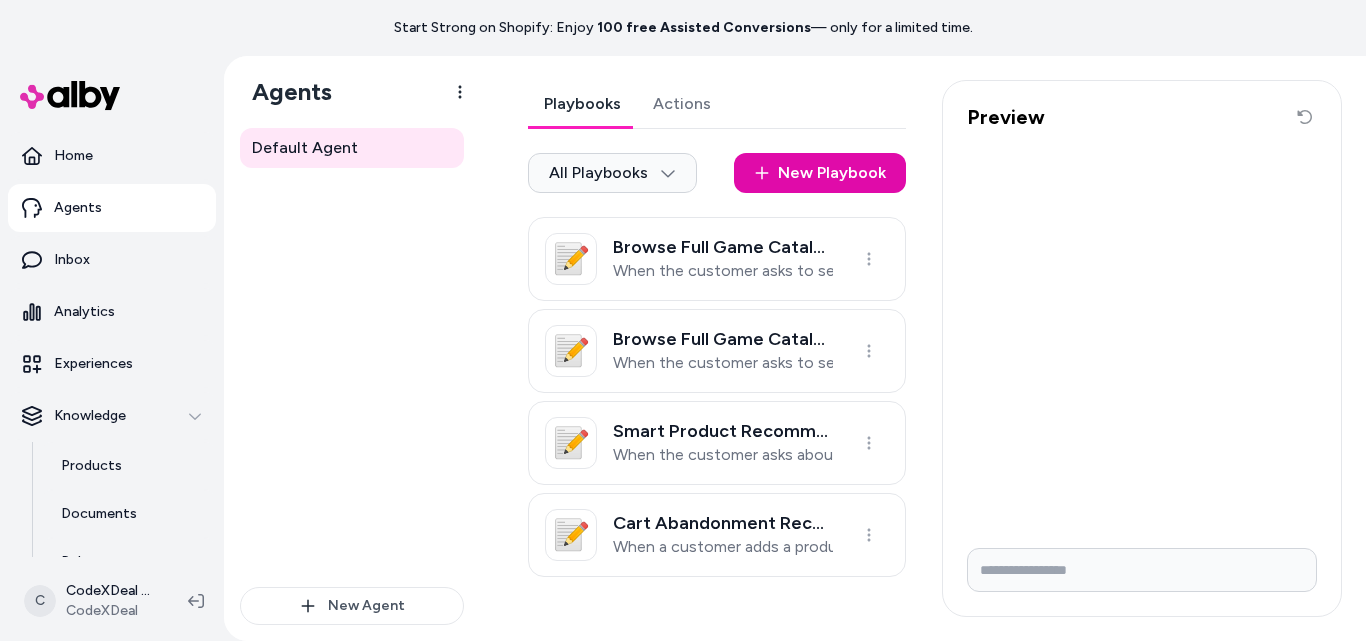 click on "Actions" at bounding box center (682, 104) 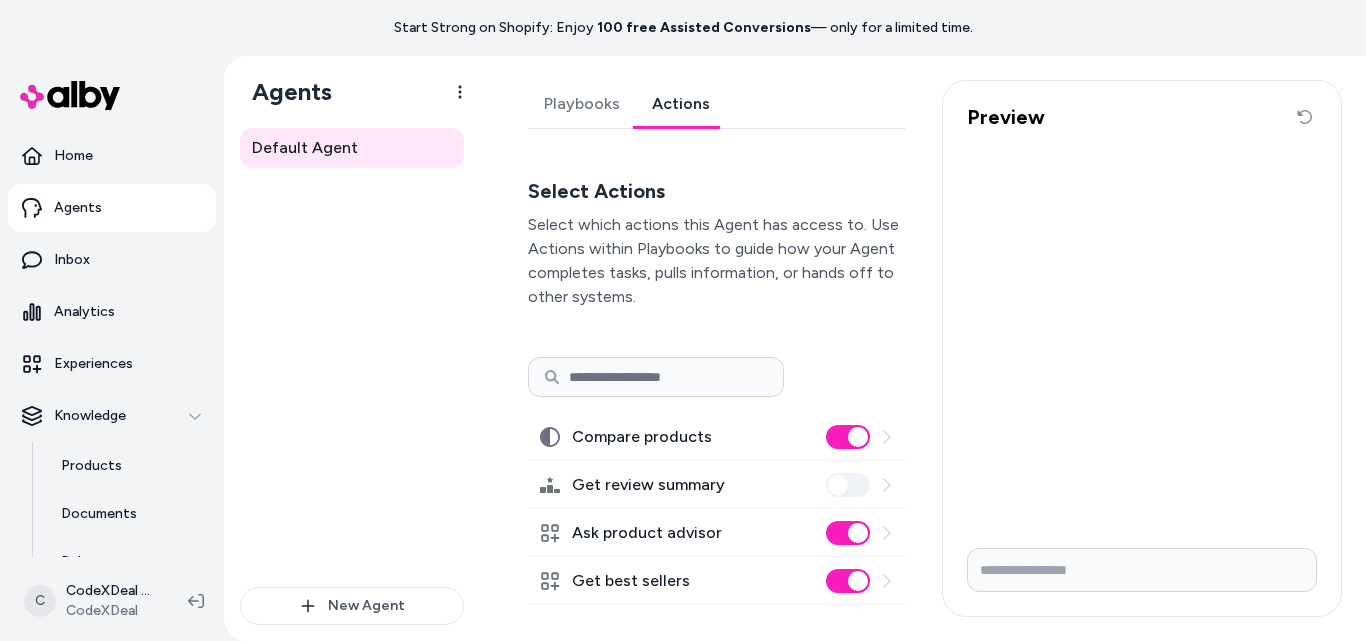 scroll, scrollTop: 12, scrollLeft: 0, axis: vertical 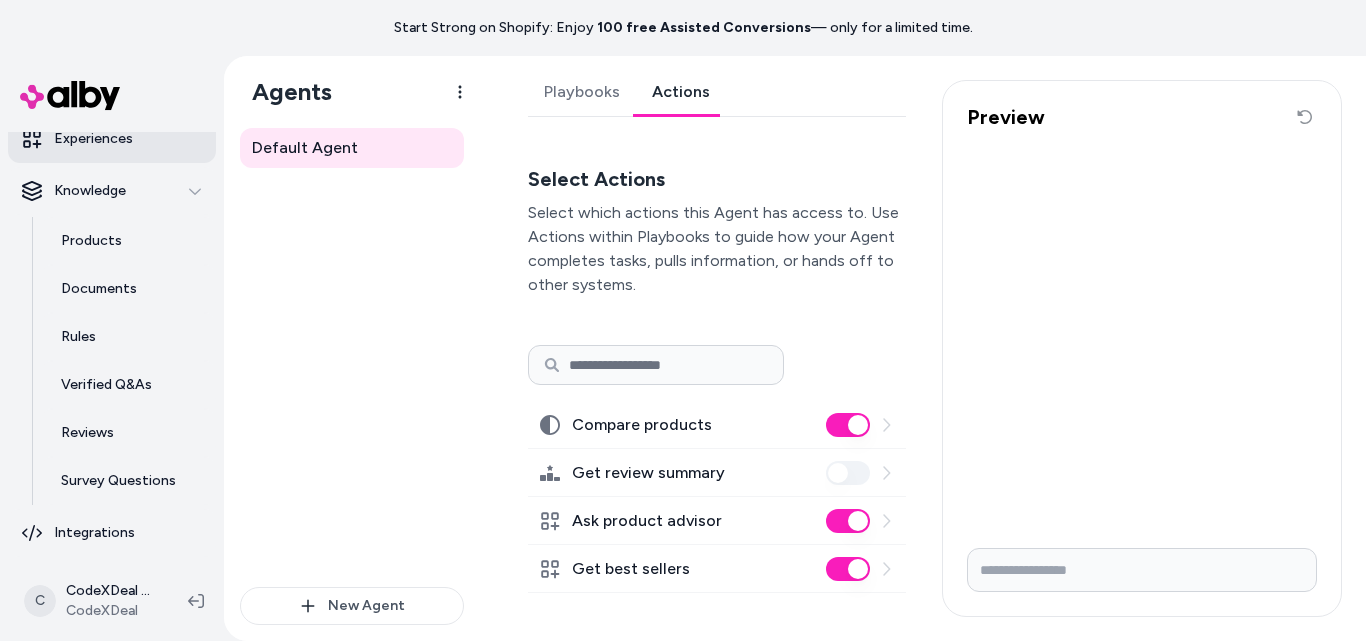 click on "Experiences" at bounding box center [112, 139] 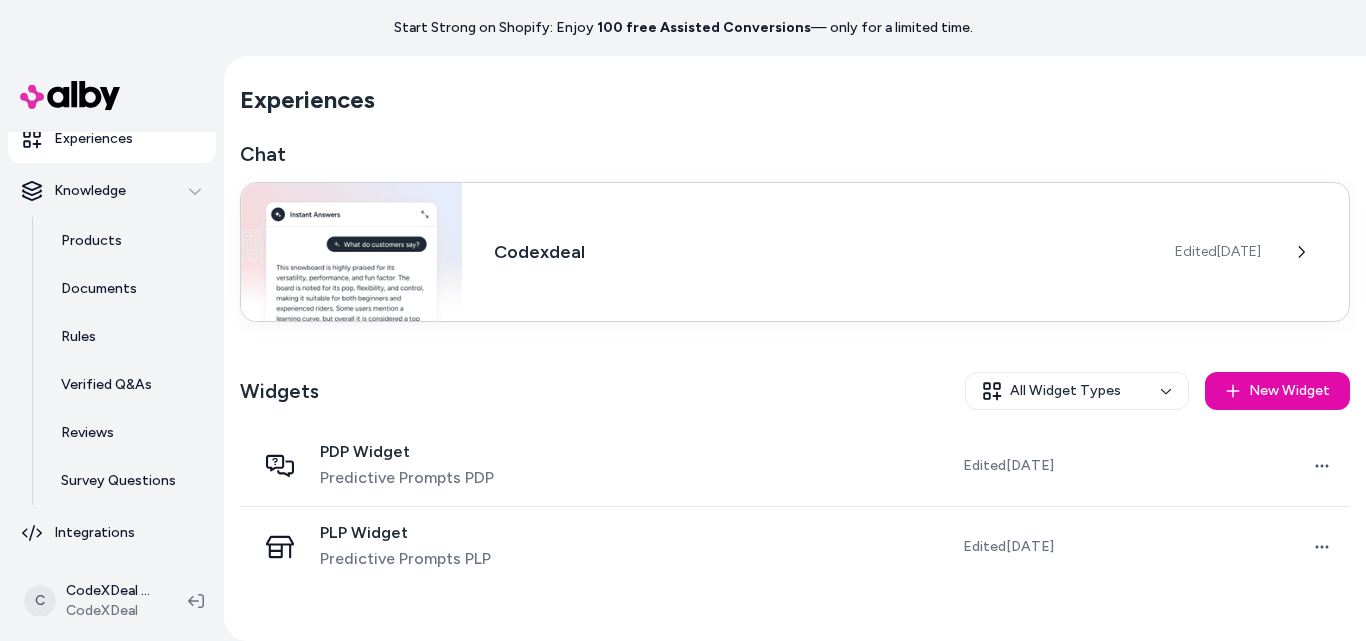 click on "Codexdeal" at bounding box center (818, 252) 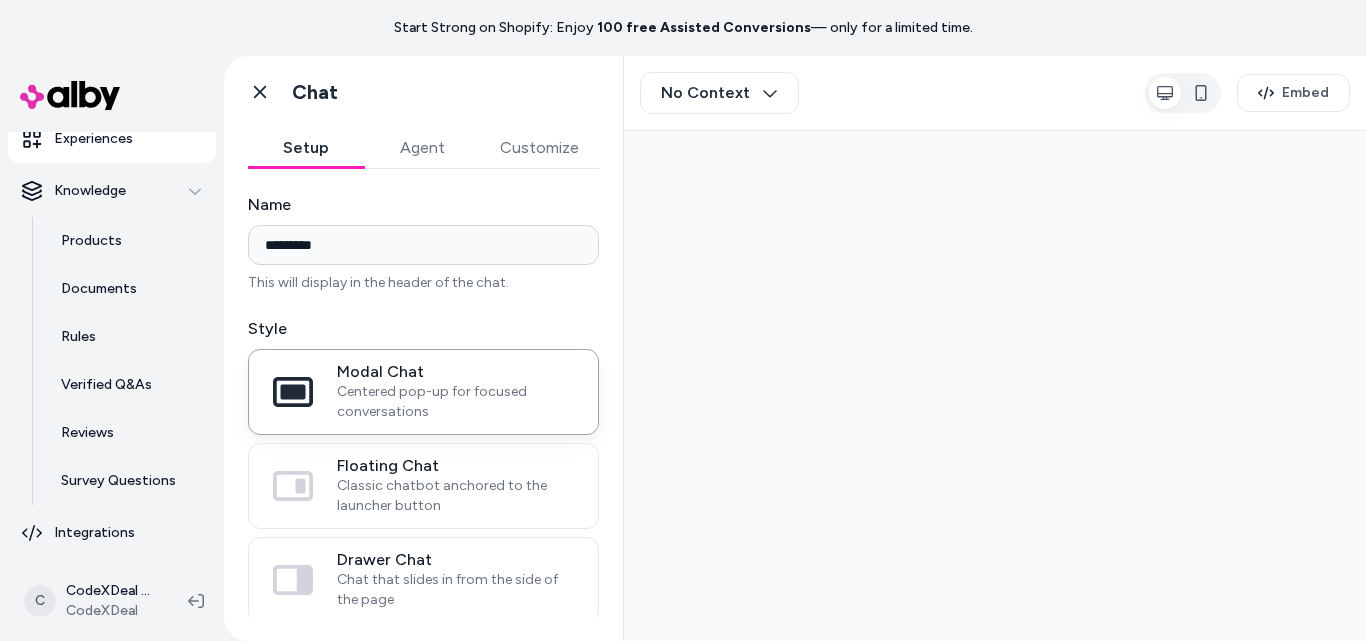 scroll, scrollTop: 0, scrollLeft: 0, axis: both 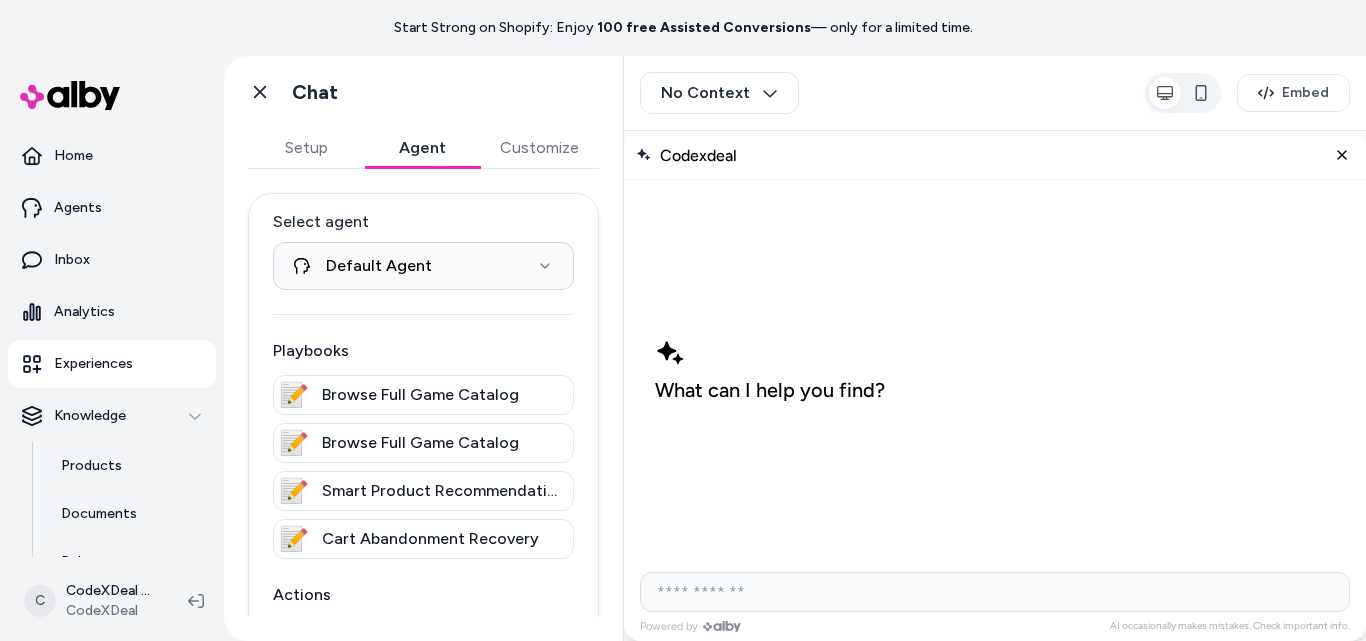 click on "Experiences" at bounding box center [93, 364] 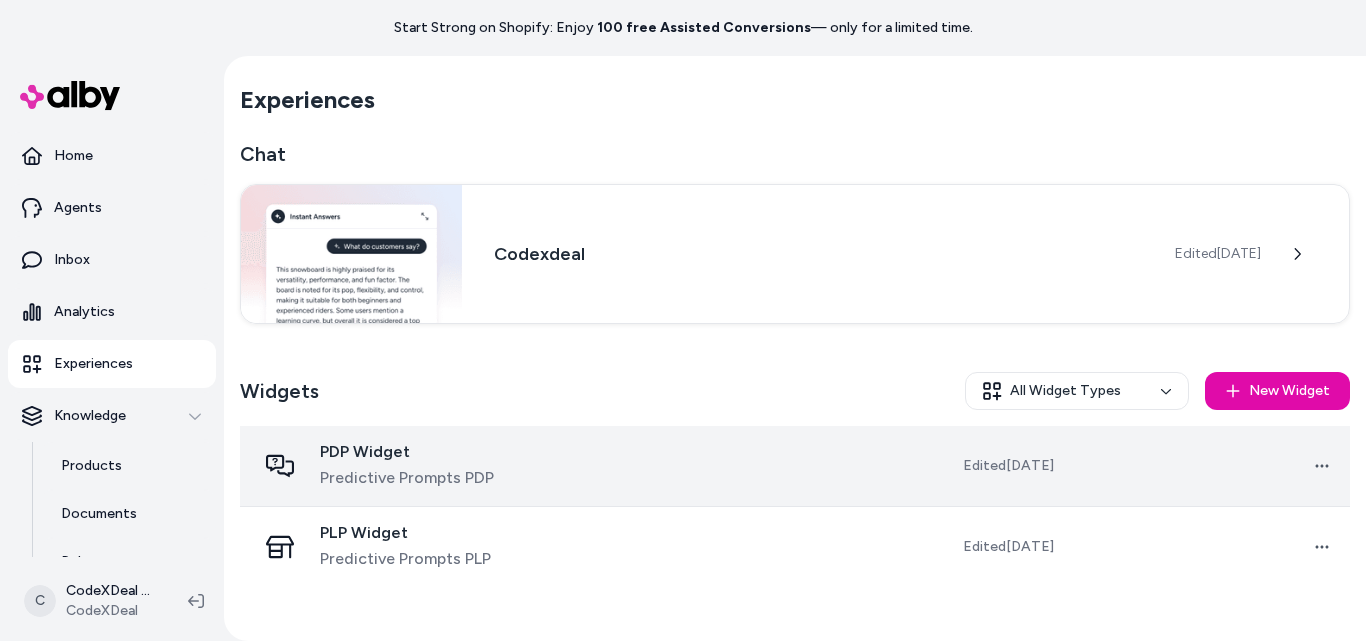 click at bounding box center (700, 466) 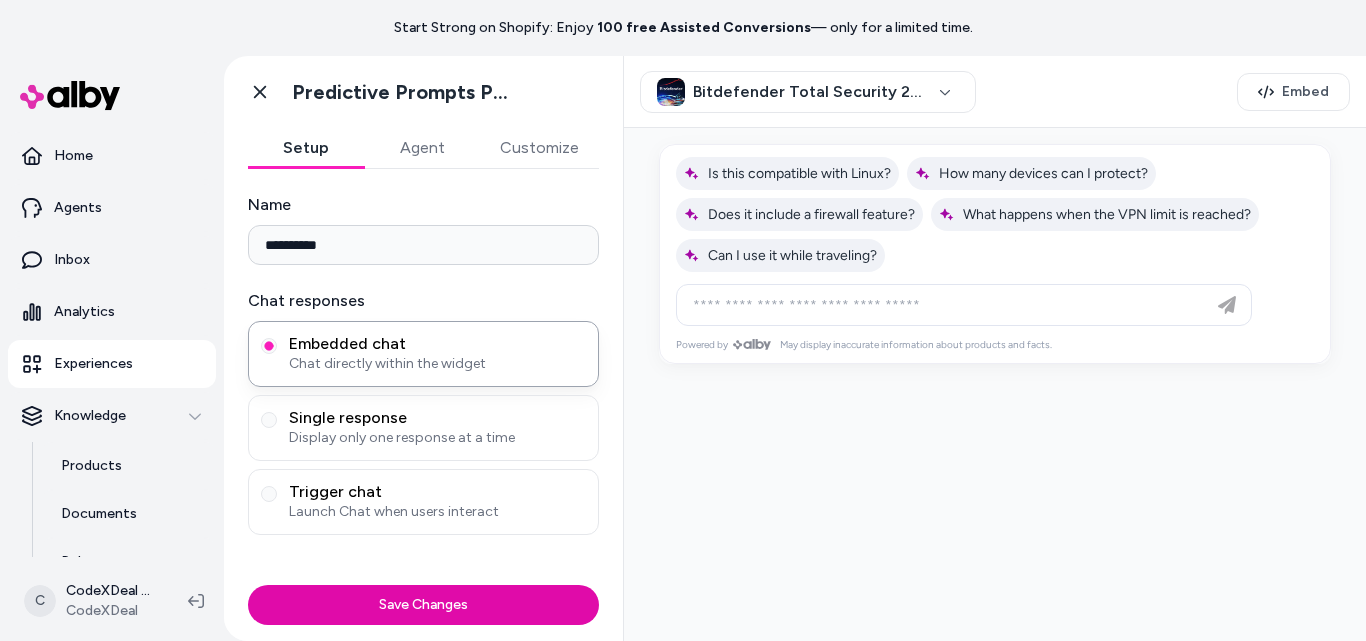 click on "Agent" at bounding box center [422, 148] 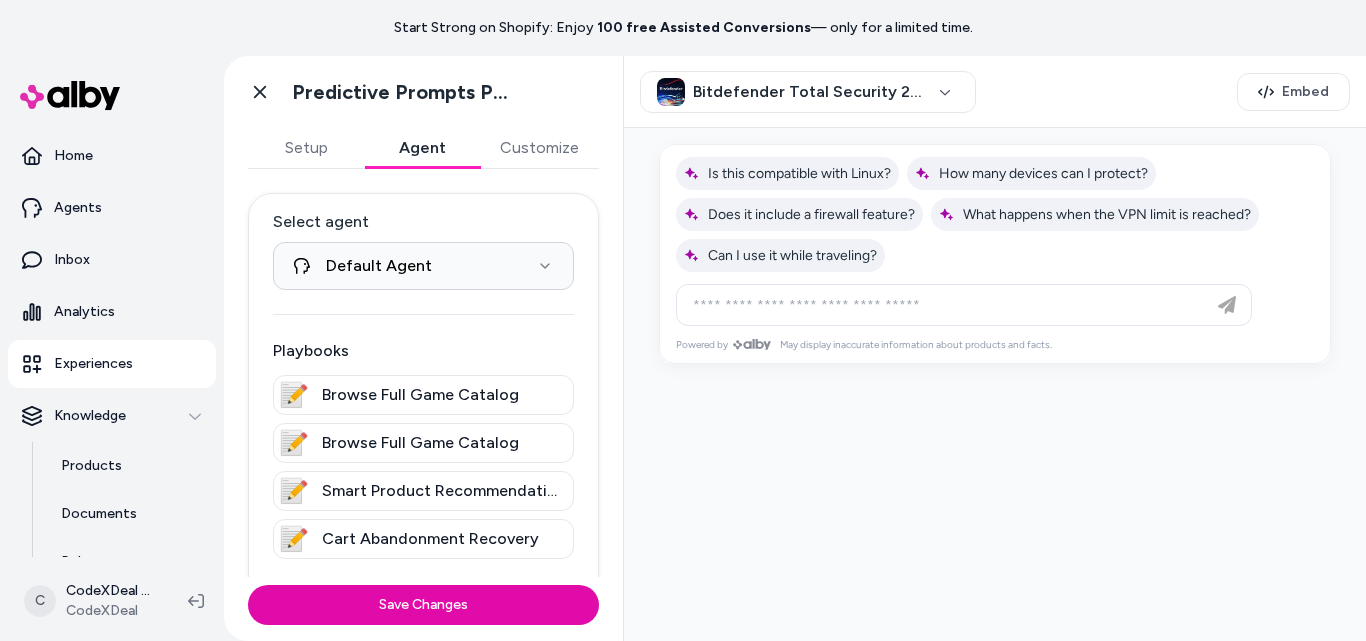 scroll, scrollTop: 459, scrollLeft: 0, axis: vertical 